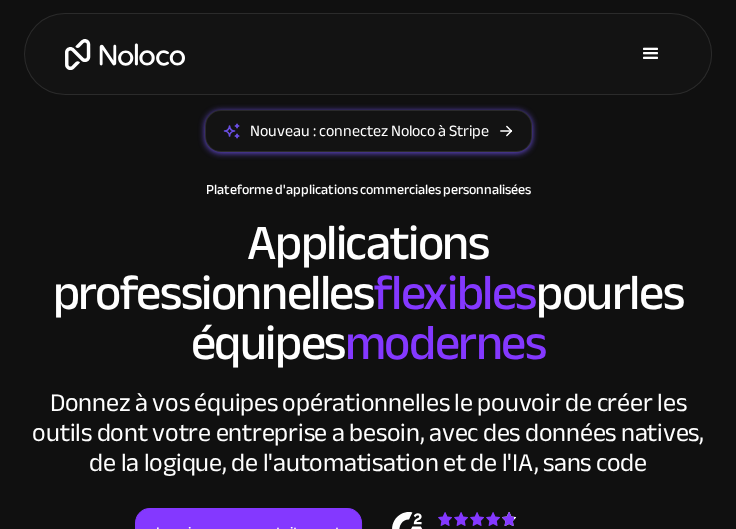 scroll, scrollTop: 640, scrollLeft: 0, axis: vertical 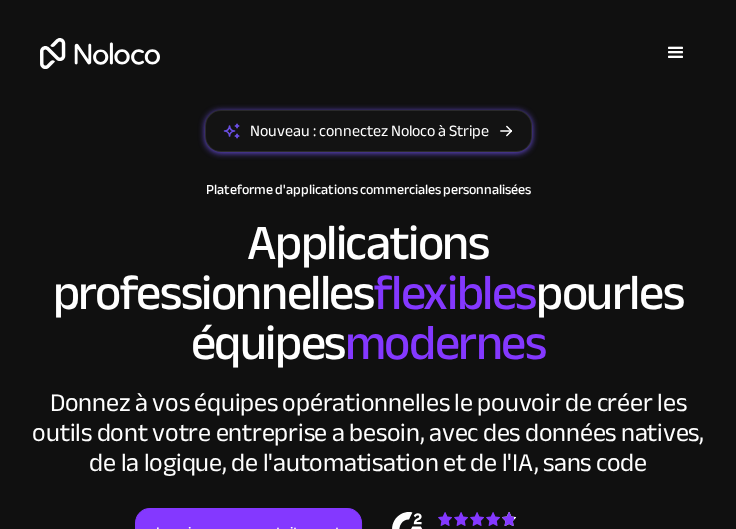 click at bounding box center (676, 53) 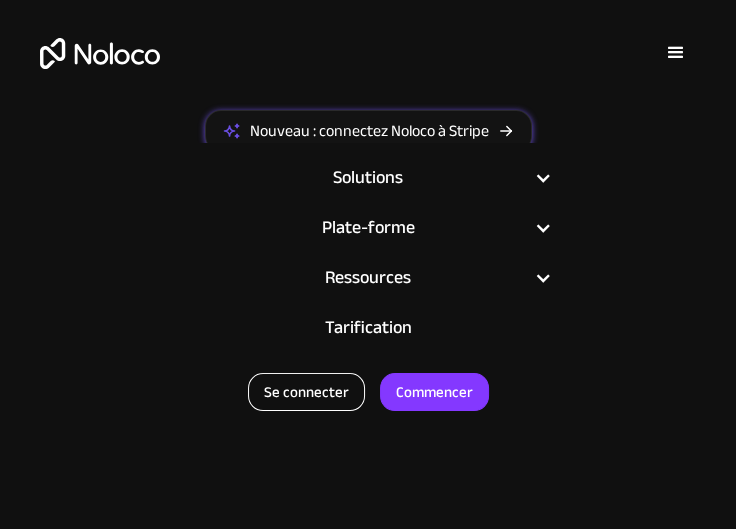 click on "Se connecter" at bounding box center [306, 392] 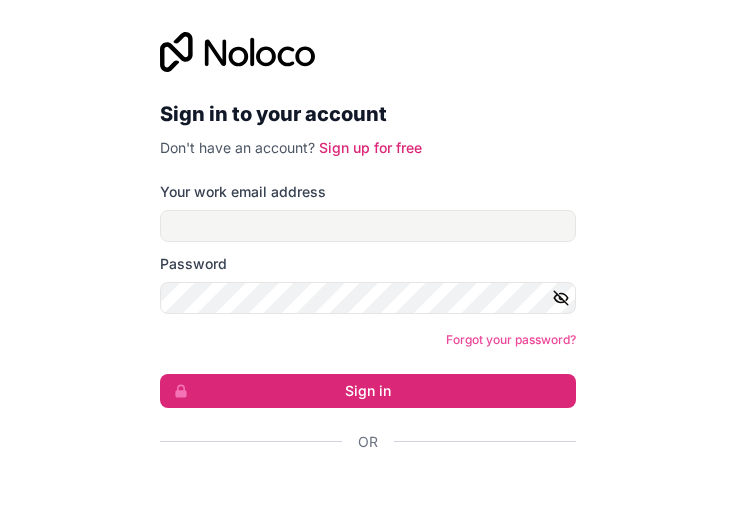 scroll, scrollTop: 0, scrollLeft: 0, axis: both 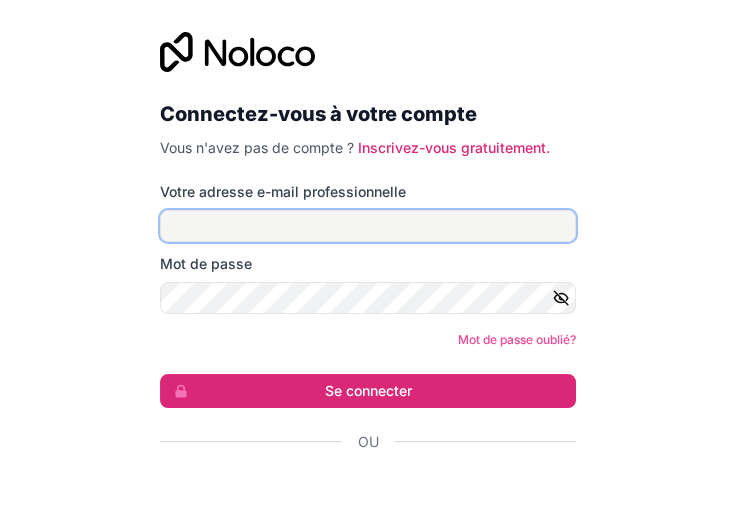 type on "[EMAIL]" 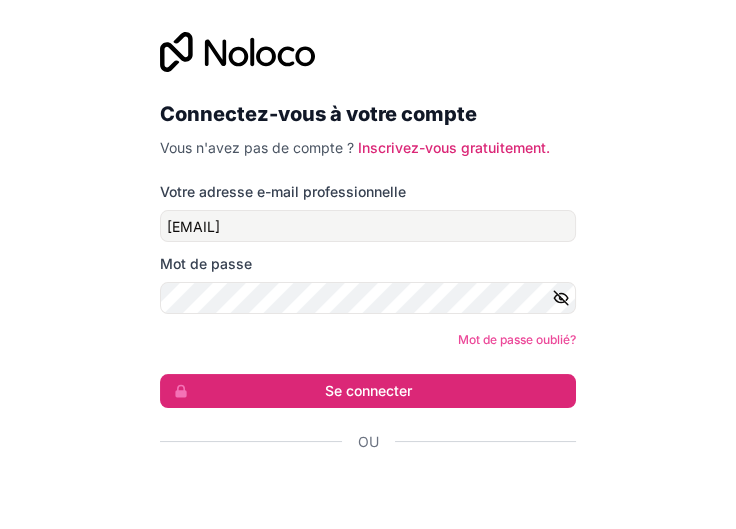 click 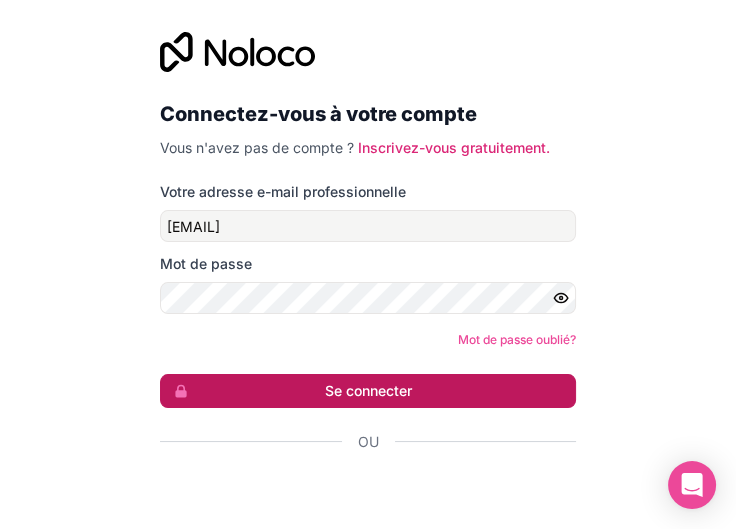 click on "Se connecter" at bounding box center [368, 390] 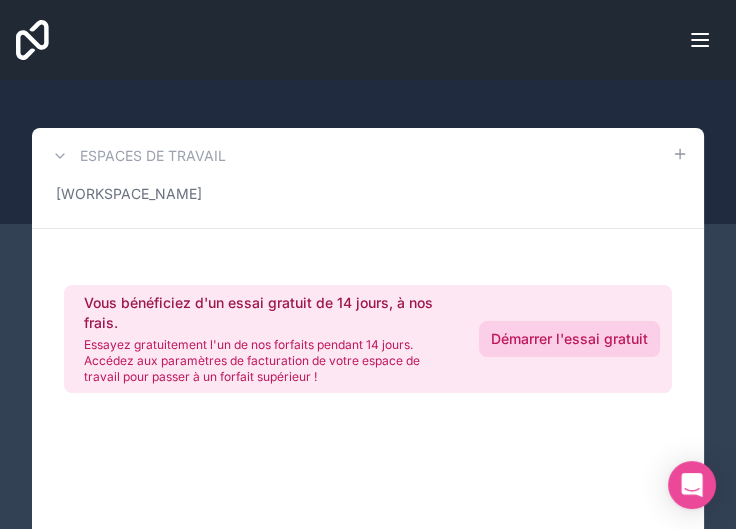 click on "Démarrer l'essai gratuit" at bounding box center (569, 338) 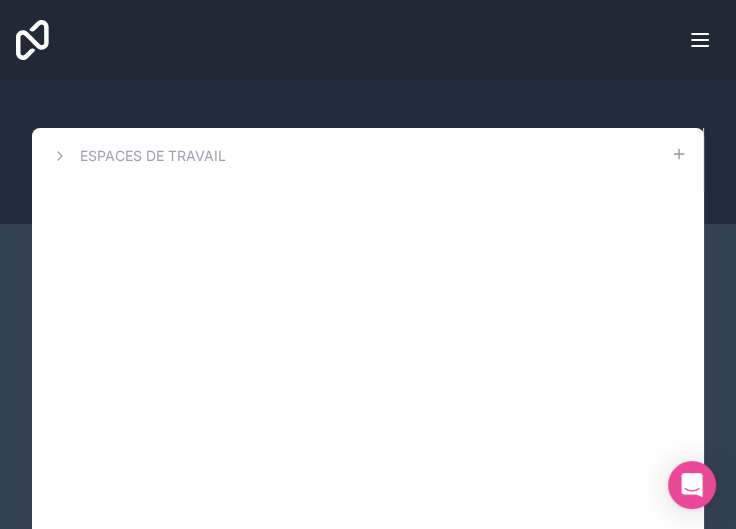 click 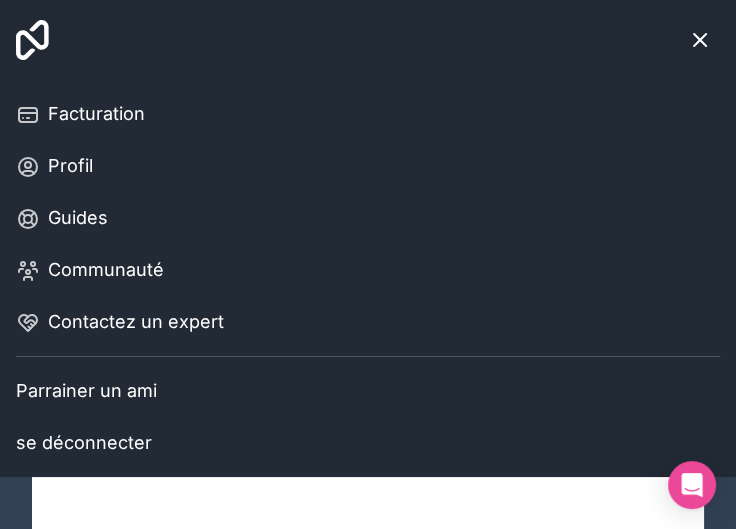 click on "Profil" at bounding box center [70, 165] 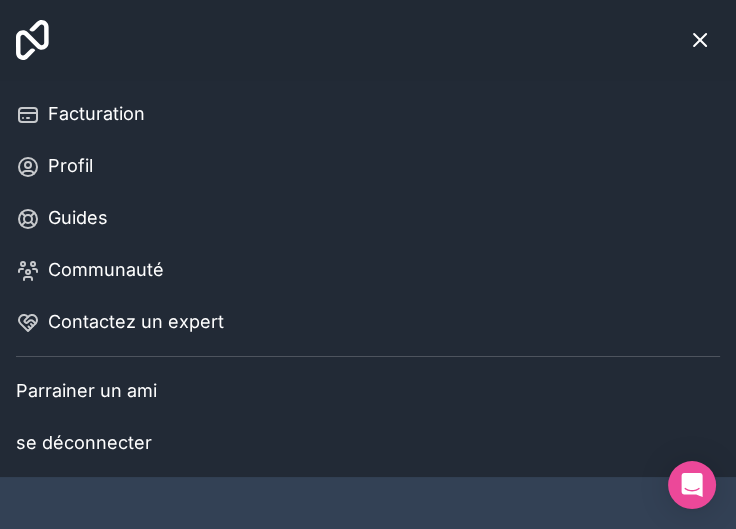 click on "Facturation" at bounding box center (96, 113) 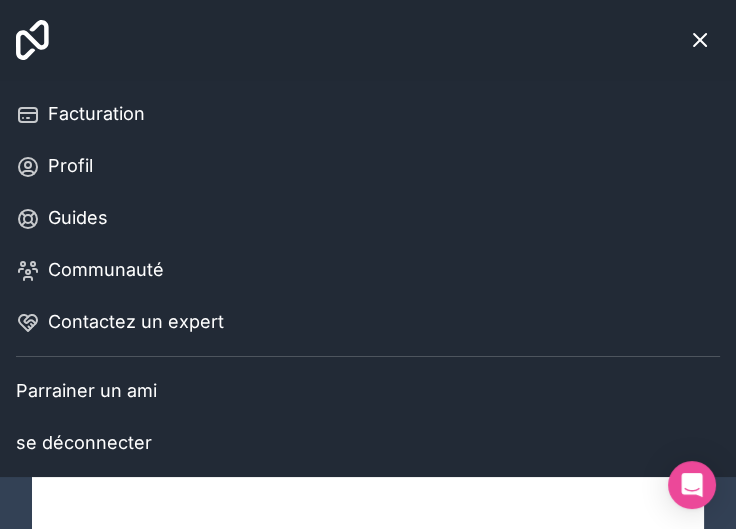 click 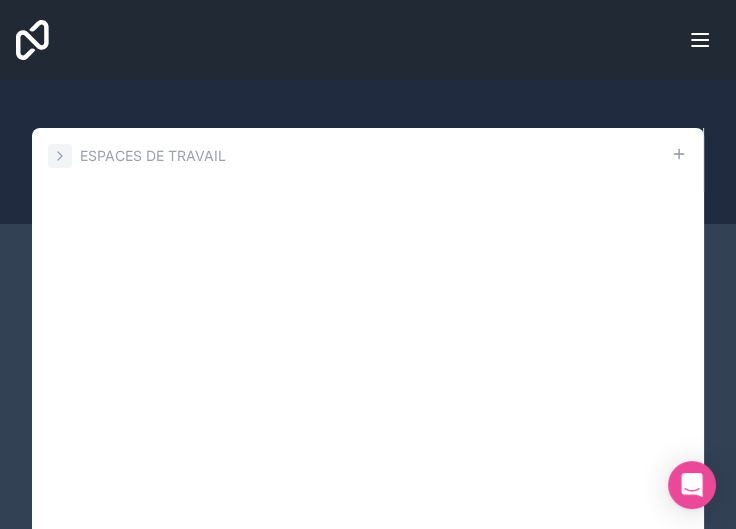 click 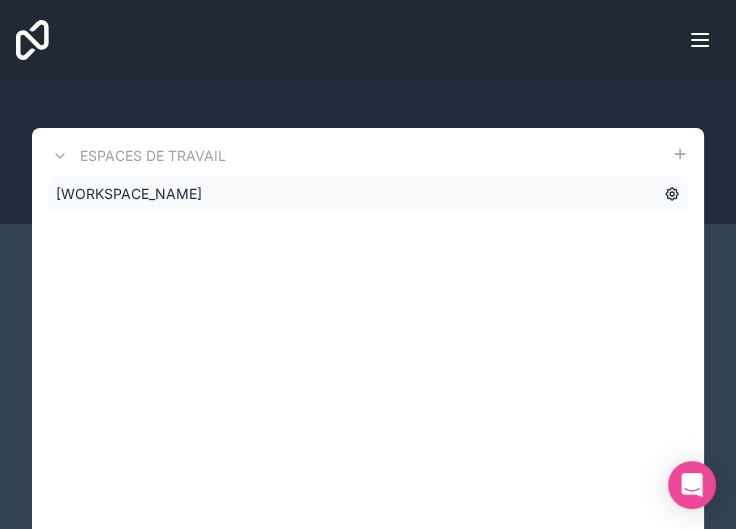 click 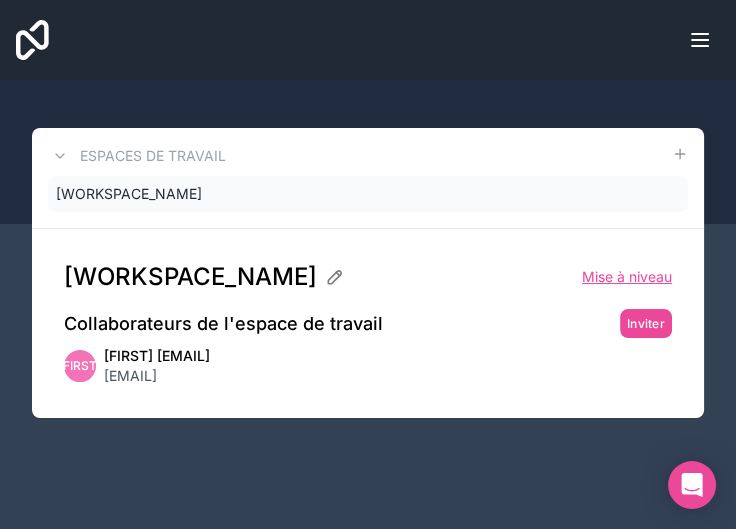 click on "Mise à niveau" at bounding box center [627, 276] 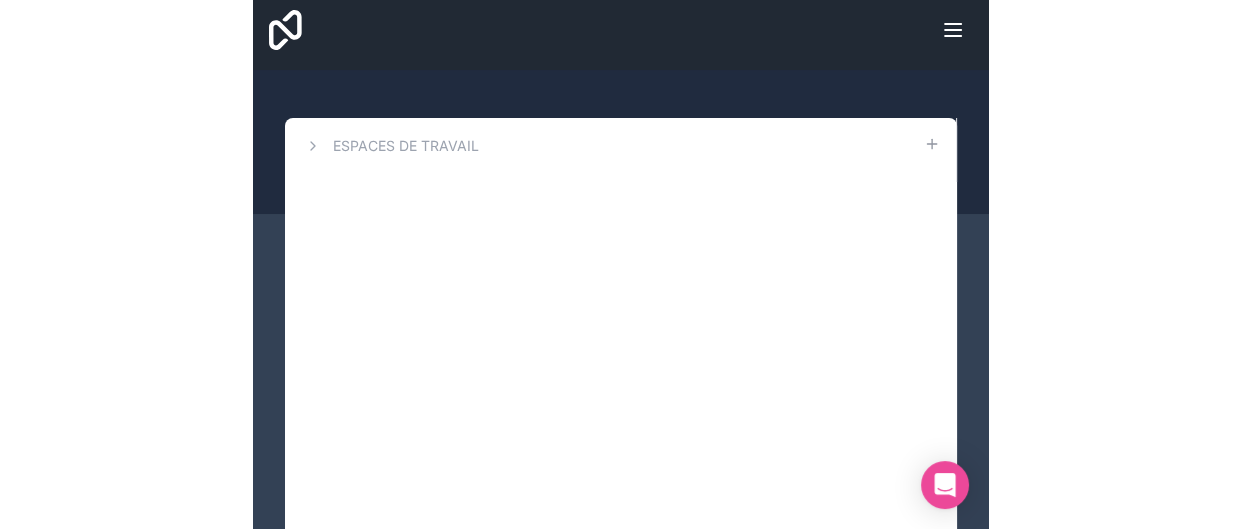scroll, scrollTop: 0, scrollLeft: 0, axis: both 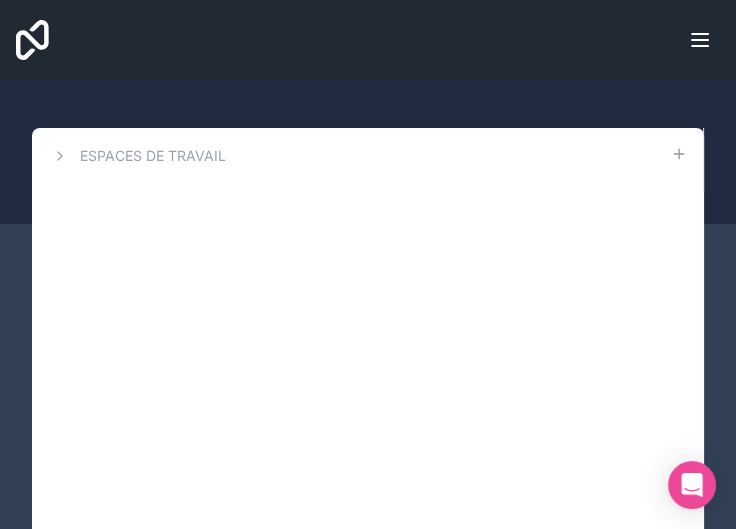 click on "Applications Facturation Profil Guides Communauté Contactez un expert [COMPANY_NAME] Facturation Profil Guides Communauté Contactez un expert Parrainer un ami se déconnecter" at bounding box center [368, 40] 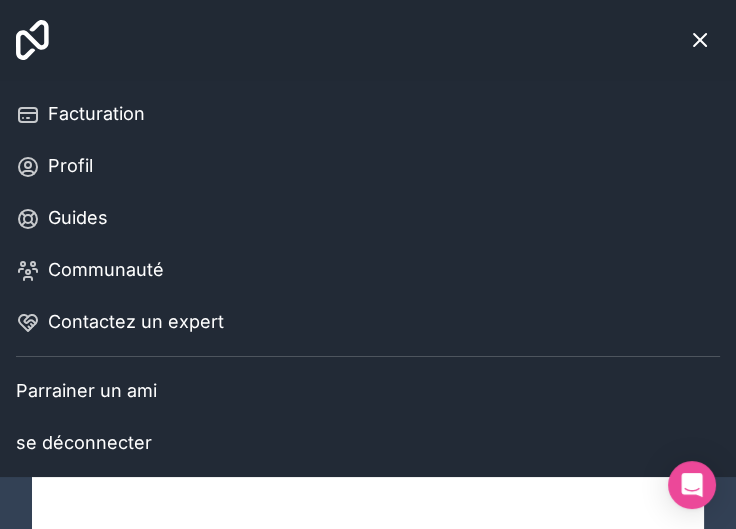 click on "Espaces de travail [WORKSPACE_NAME] Plan [WORKSPACE_NAME] Gratuit Vous bénéficiez d'un essai gratuit de 14 jours, à nos frais. Essayez gratuitement l'un de nos forfaits pendant 14 jours. Accédez aux paramètres de facturation de votre espace de travail pour passer à un forfait supérieur ! En savoir plus sur nos plans Gérer la facturation Gratuit 0 $ Gratuit pour toujours. Aucune carte de crédit requise. Pour les particuliers et les petites équipes pour démarrer avec les outils internes Image de marque Noloco 3 sièges d'équipe actifs 7 sièges clients actifs 2 000 lignes 100 exécutions de workflow par mois Démarreur 23 $ par mois facturé annuellement ou 29 $ par mois Pour les particuliers et les petites équipes créant des applications Marque Noloco et rôles utilisateur par défaut 4 sièges d'équipe actifs +4$ par siège supplémentaire 10 sièges clients actifs +0,50 $ par siège supplémentaire 5 000 lignes Pro 119 $ 0" at bounding box center [368, 3137] 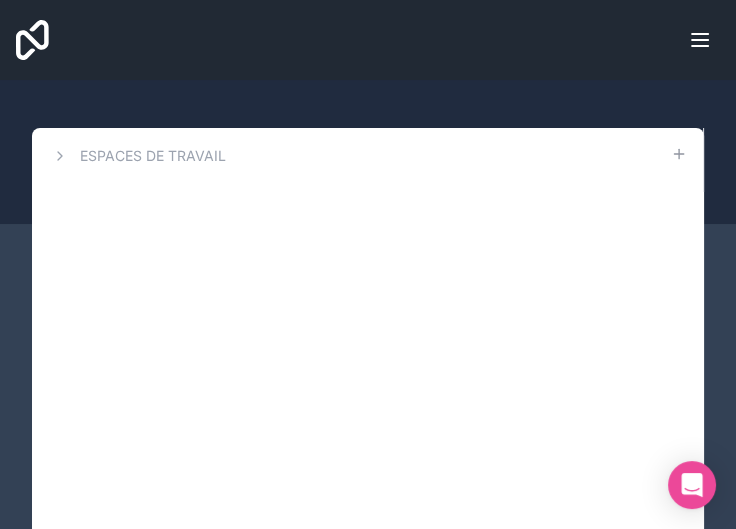 click on "Espaces de travail" at bounding box center [153, 155] 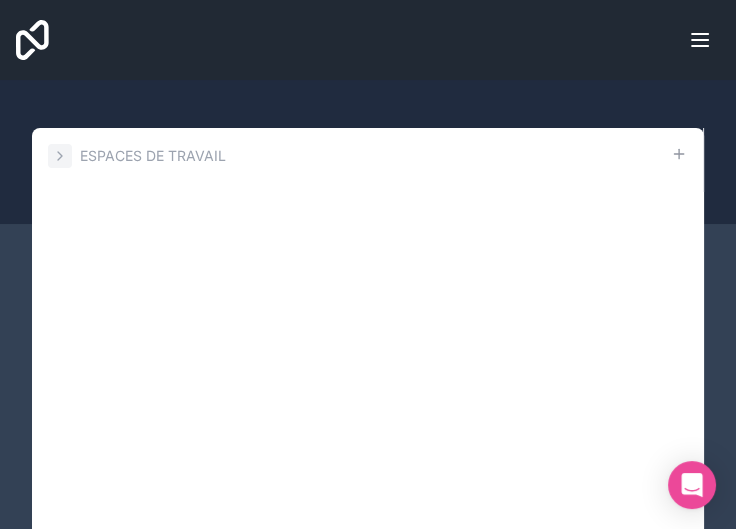 click 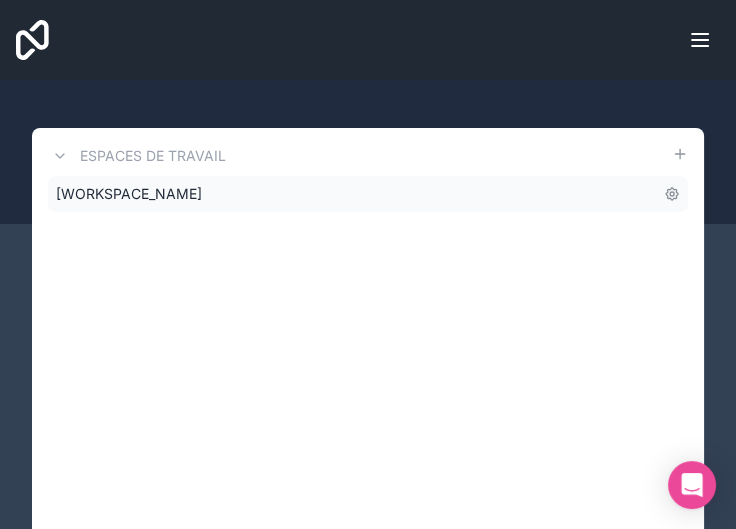 click on "[WORKSPACE_NAME]" at bounding box center [129, 193] 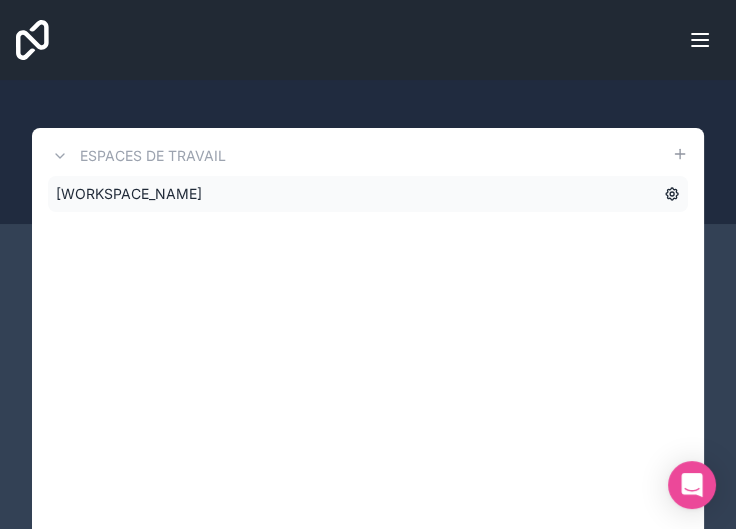 click 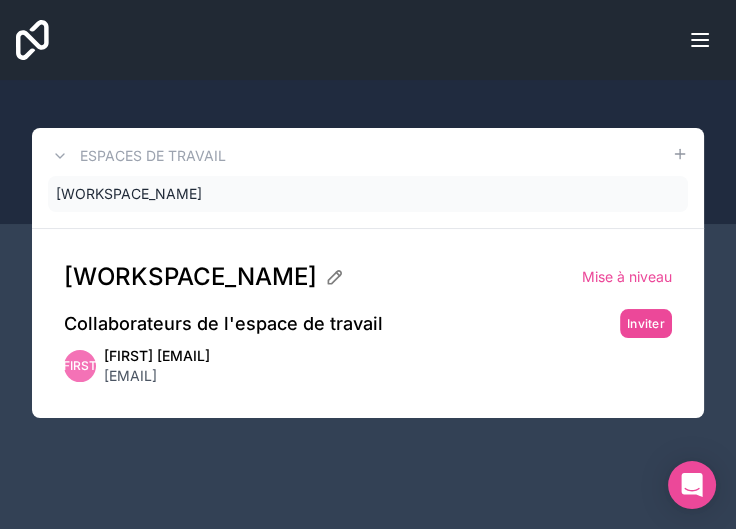 click on "[FIRST] [EMAIL]" at bounding box center [157, 355] 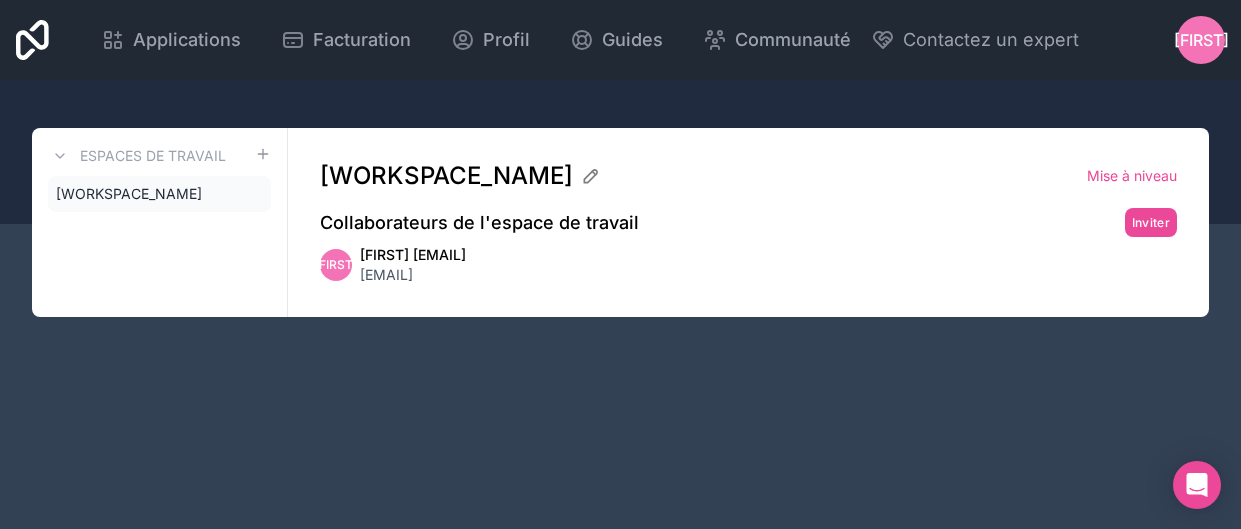 click on "[FIRST]" at bounding box center (1201, 40) 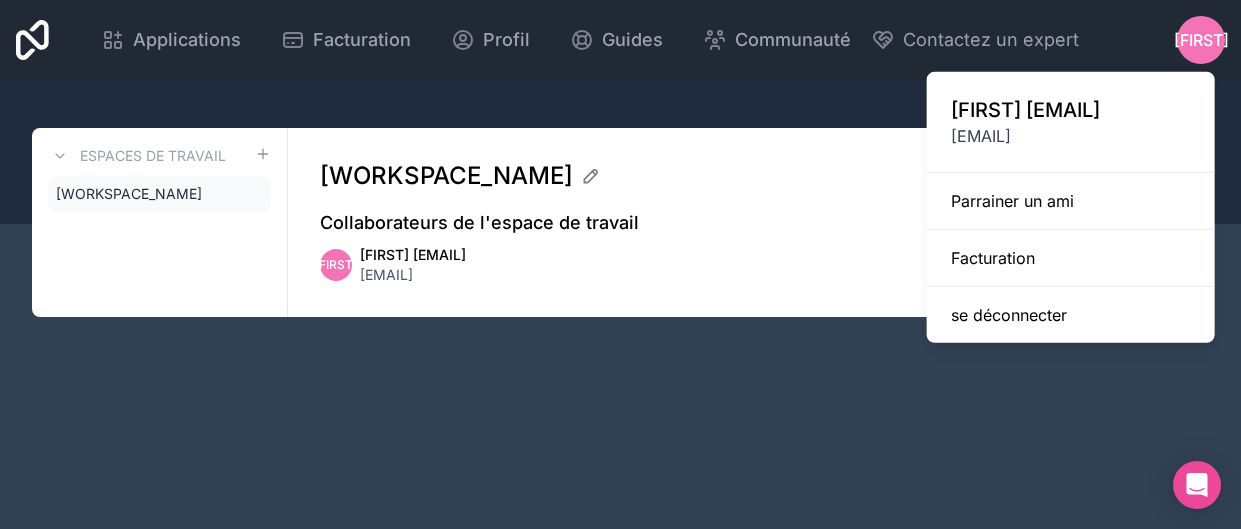 click on "Espaces de travail [WORKSPACE_NAME] [WORKSPACE_NAME] Plan [WORKSPACE_NAME] Gratuit Vous bénéficiez d'un essai gratuit de 14 jours, à nos frais. Essayez gratuitement l'un de nos forfaits pendant 14 jours. Accédez aux paramètres de facturation de votre espace de travail pour passer à un forfait supérieur ! En savoir plus sur nos plans Gérer la facturation Gratuit 0 $ Gratuit pour toujours. Aucune carte de crédit requise. Pour les particuliers et les petites équipes pour démarrer avec les outils internes Image de marque Noloco 3 sièges d'équipe actifs 7 sièges clients actifs 2 000 lignes 100 exécutions de workflow par mois Démarreur 23 $ par mois facturé annuellement ou 29 $ par mois Pour les particuliers et les petites équipes créant des applications Marque Noloco et rôles utilisateur par défaut 4 sièges d'équipe actifs +4$ par siège supplémentaire 10 sièges clients actifs +0,50 $ par siège supplémentaire 5 000 lignes Pro 119 $ 0" at bounding box center (620, 264) 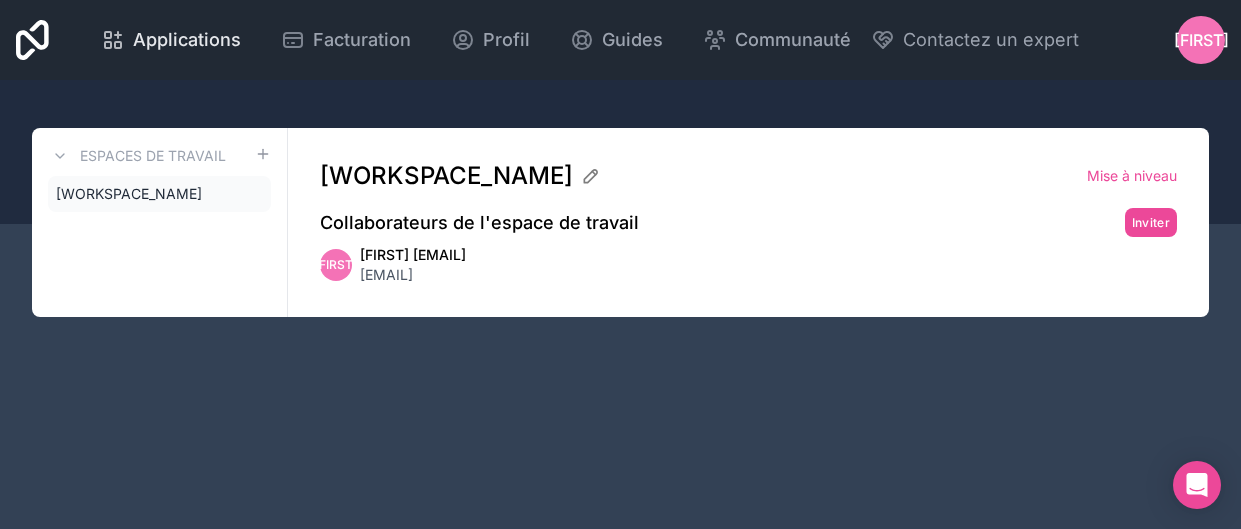 click on "Applications" at bounding box center (187, 39) 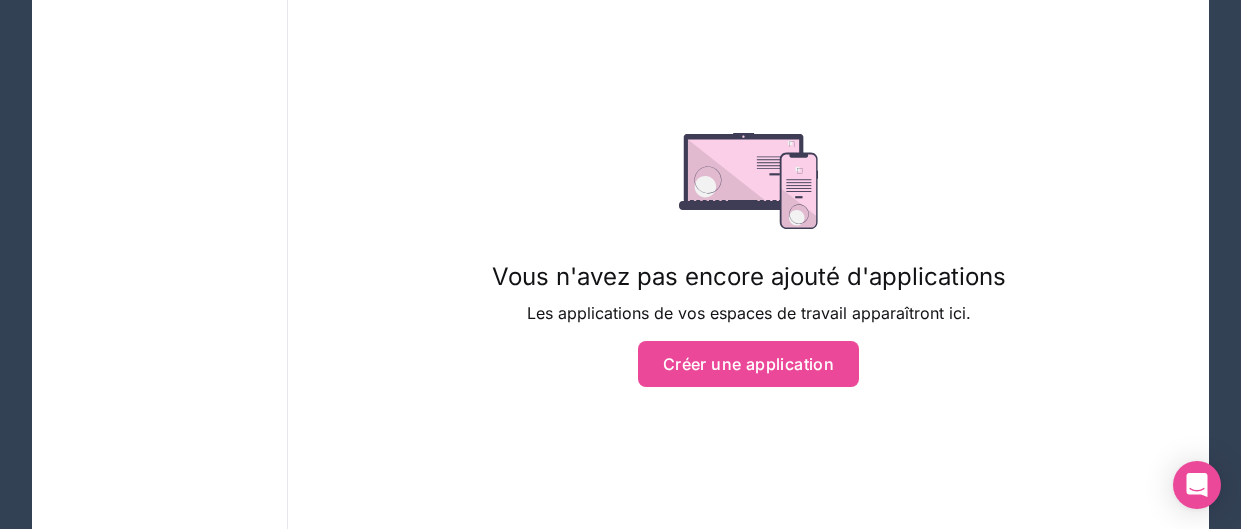 scroll, scrollTop: 340, scrollLeft: 0, axis: vertical 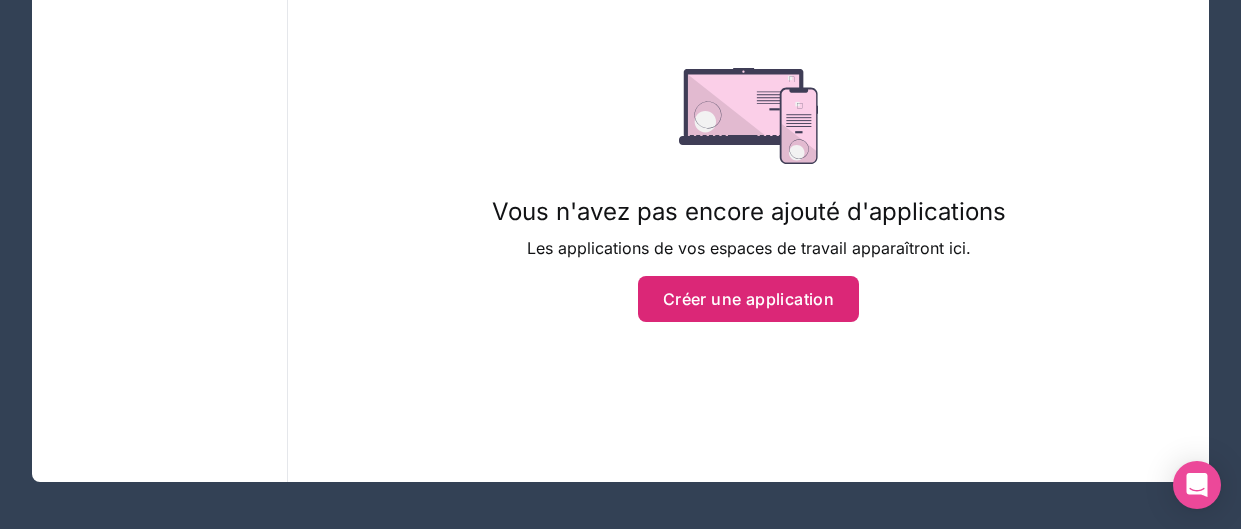click on "Créer une application" at bounding box center [748, 299] 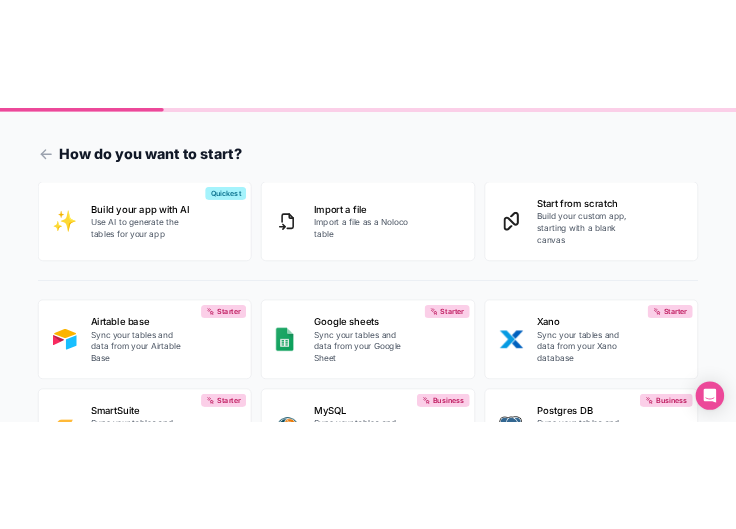 scroll, scrollTop: 0, scrollLeft: 0, axis: both 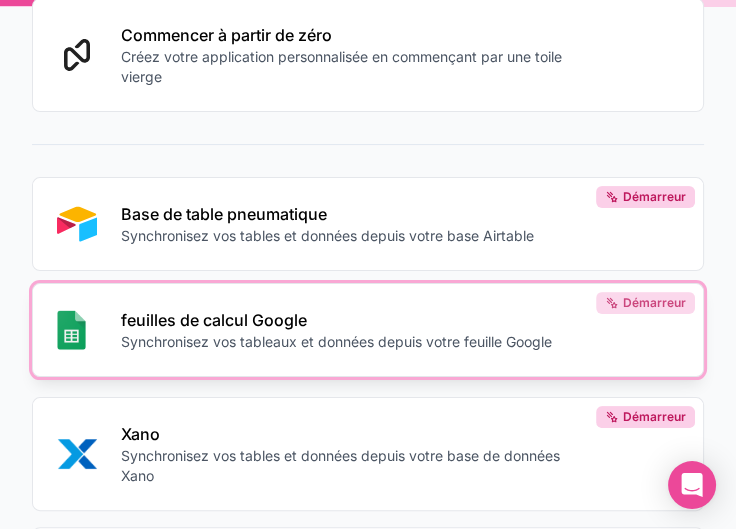 click on "Démarreur" at bounding box center (654, 302) 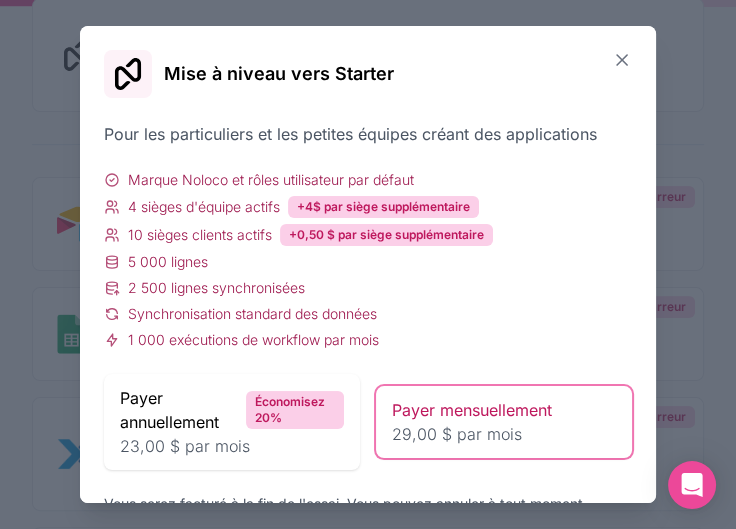 click 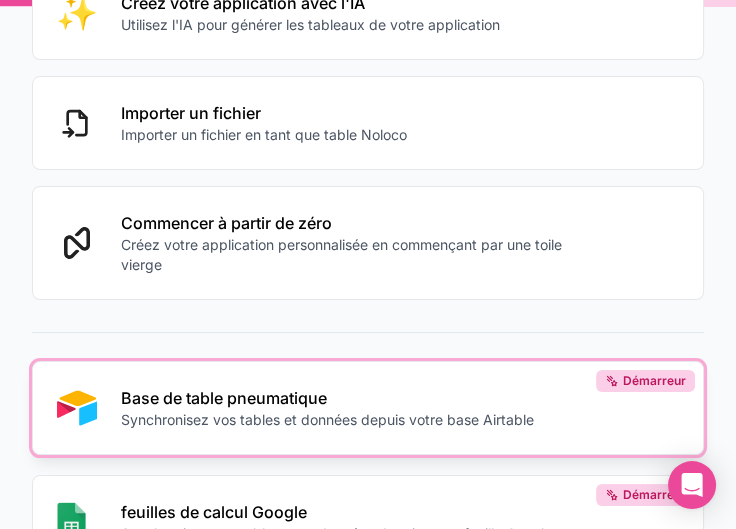 scroll, scrollTop: 150, scrollLeft: 0, axis: vertical 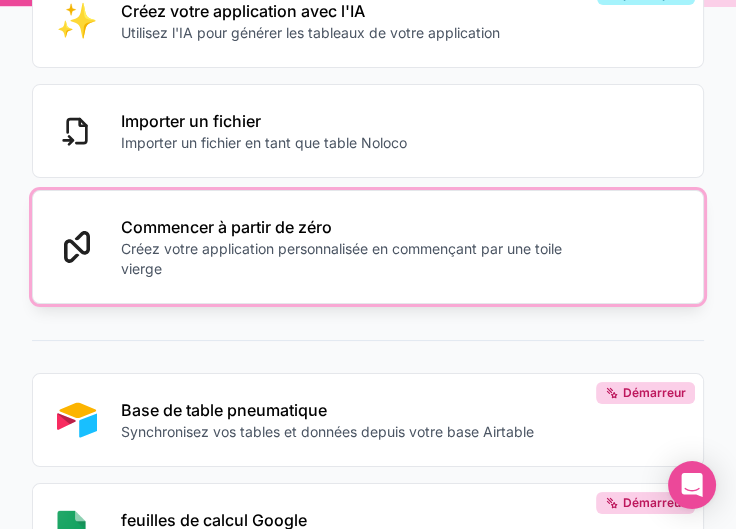 click on "Créez votre application personnalisée en commençant par une toile vierge" at bounding box center [341, 258] 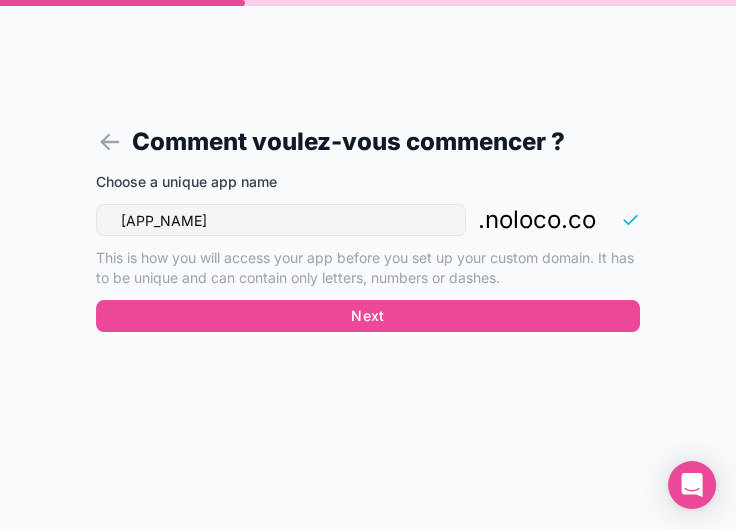 scroll, scrollTop: 0, scrollLeft: 0, axis: both 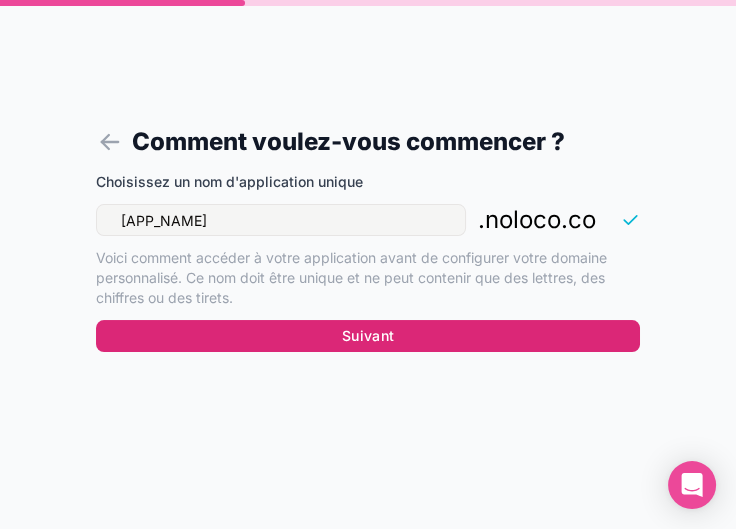 click on "Suivant" at bounding box center (368, 335) 